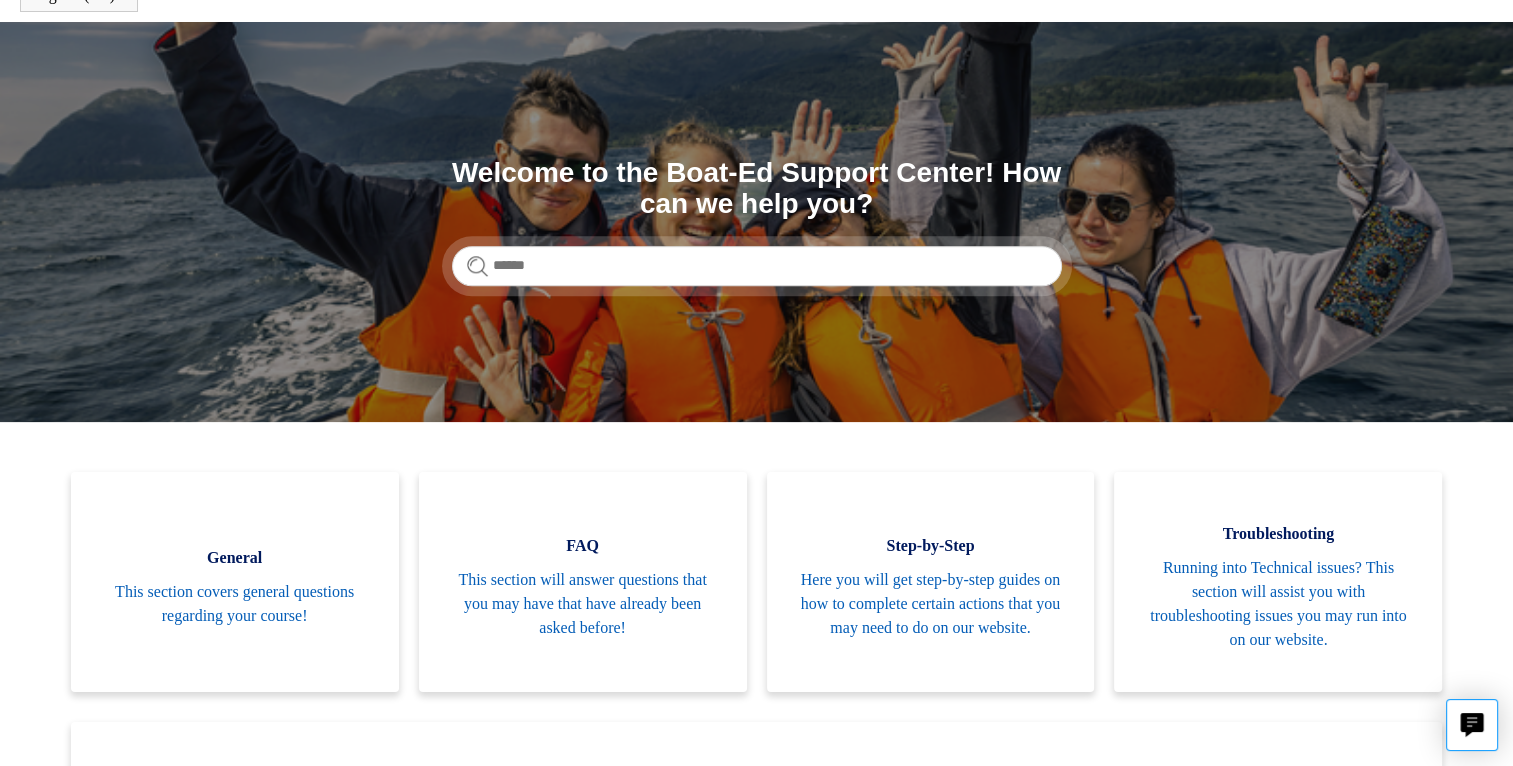 scroll, scrollTop: 0, scrollLeft: 0, axis: both 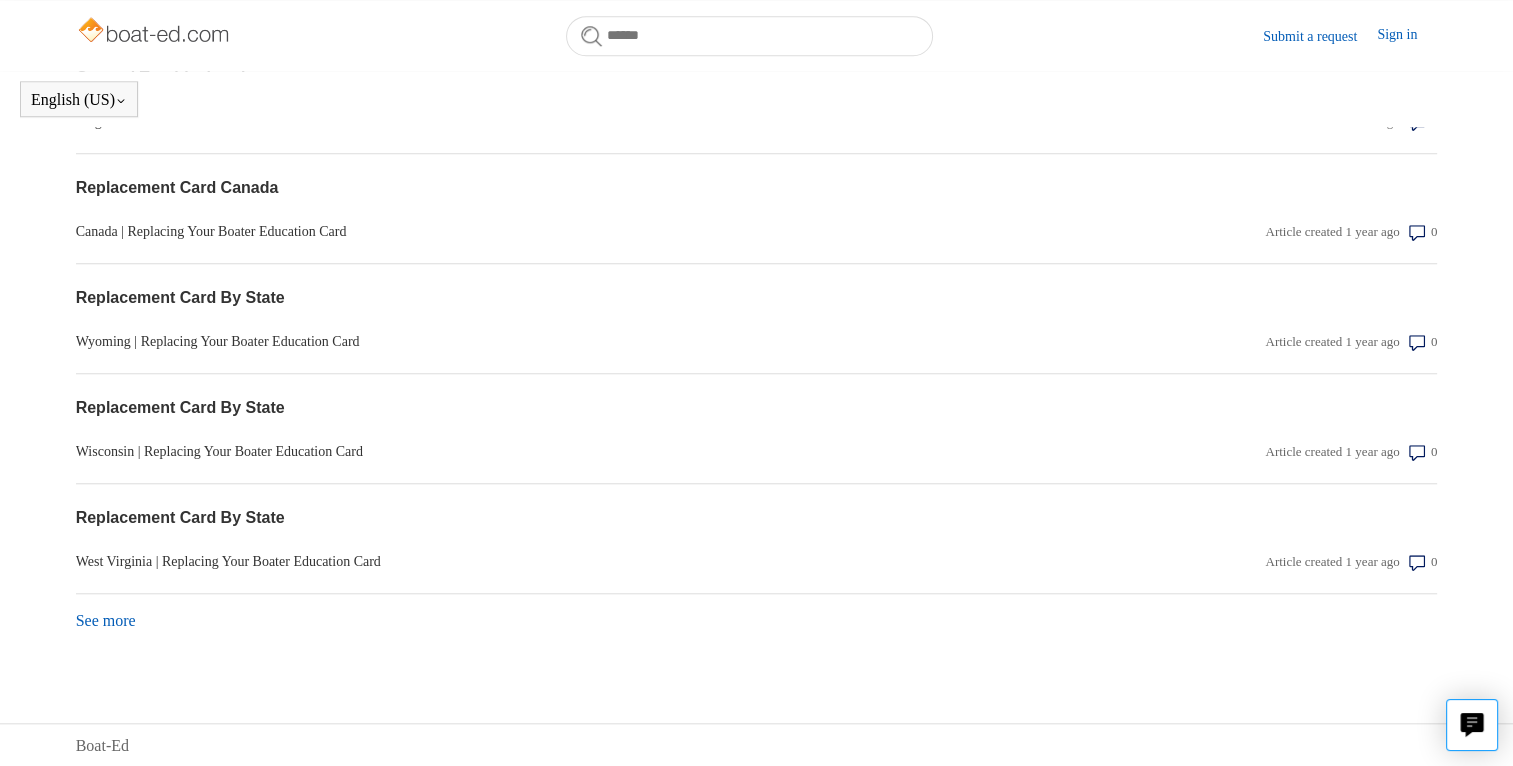 click on "See more
items from recent activity" at bounding box center (106, 620) 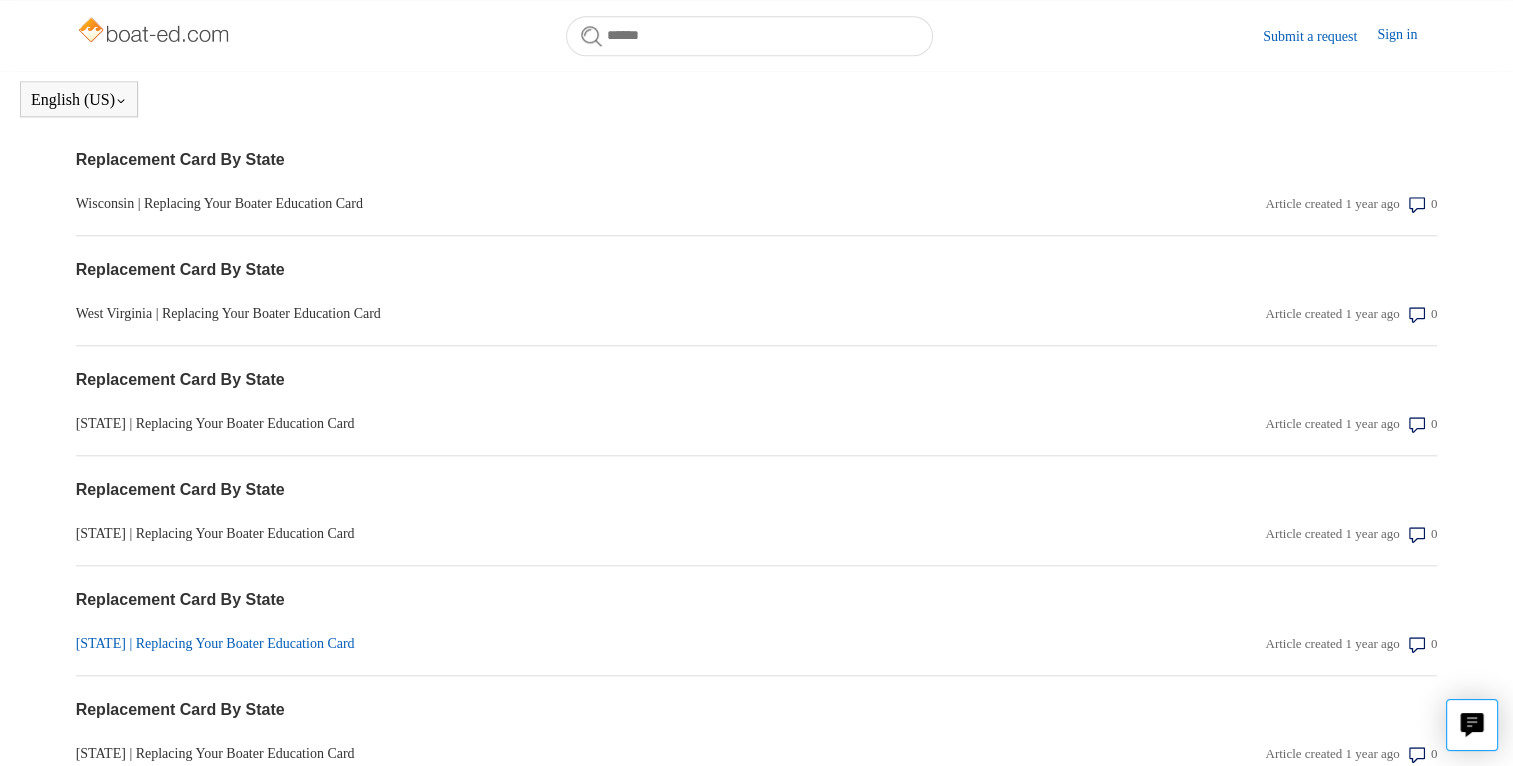 scroll, scrollTop: 1448, scrollLeft: 0, axis: vertical 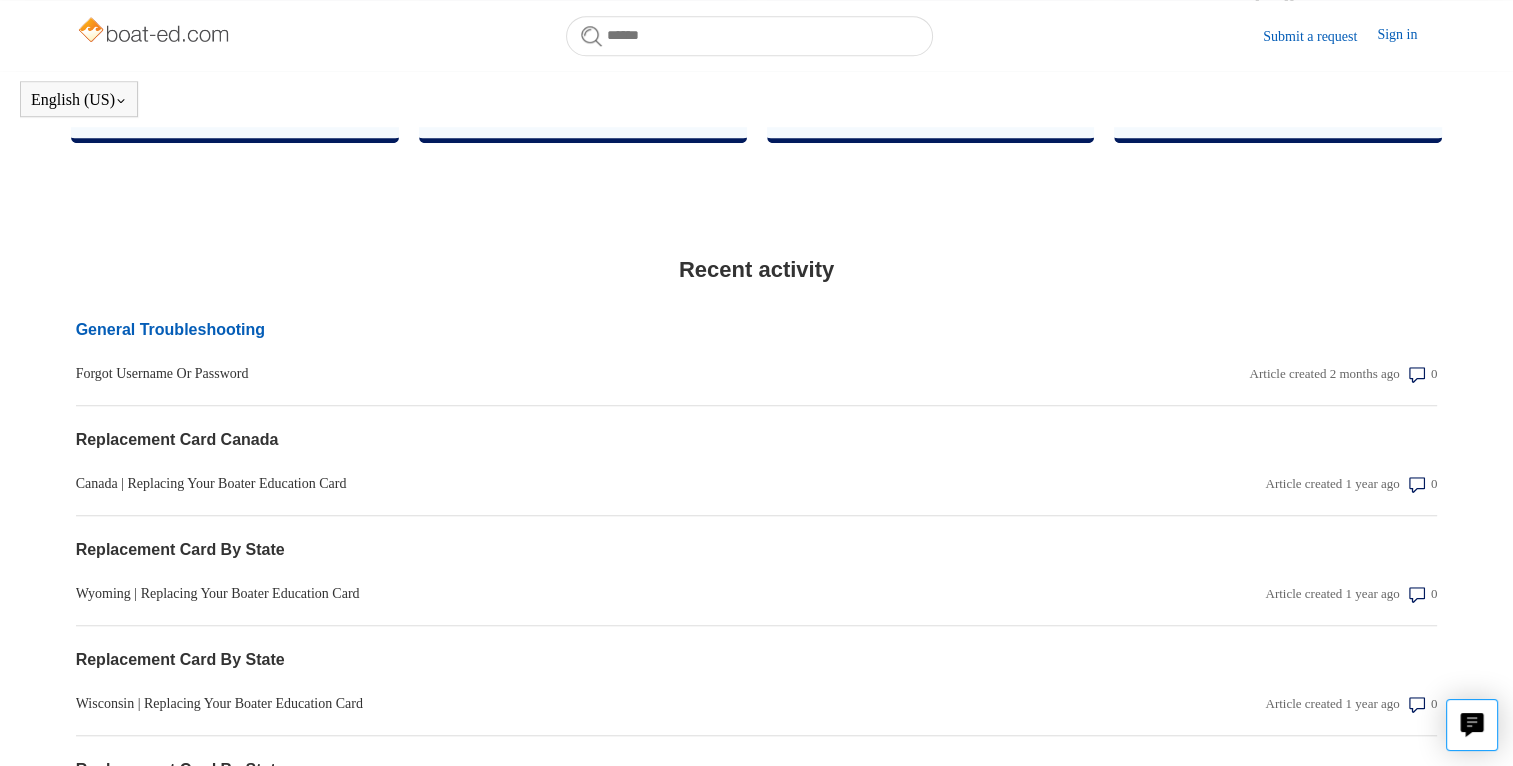 click on "General Troubleshooting" at bounding box center [552, 330] 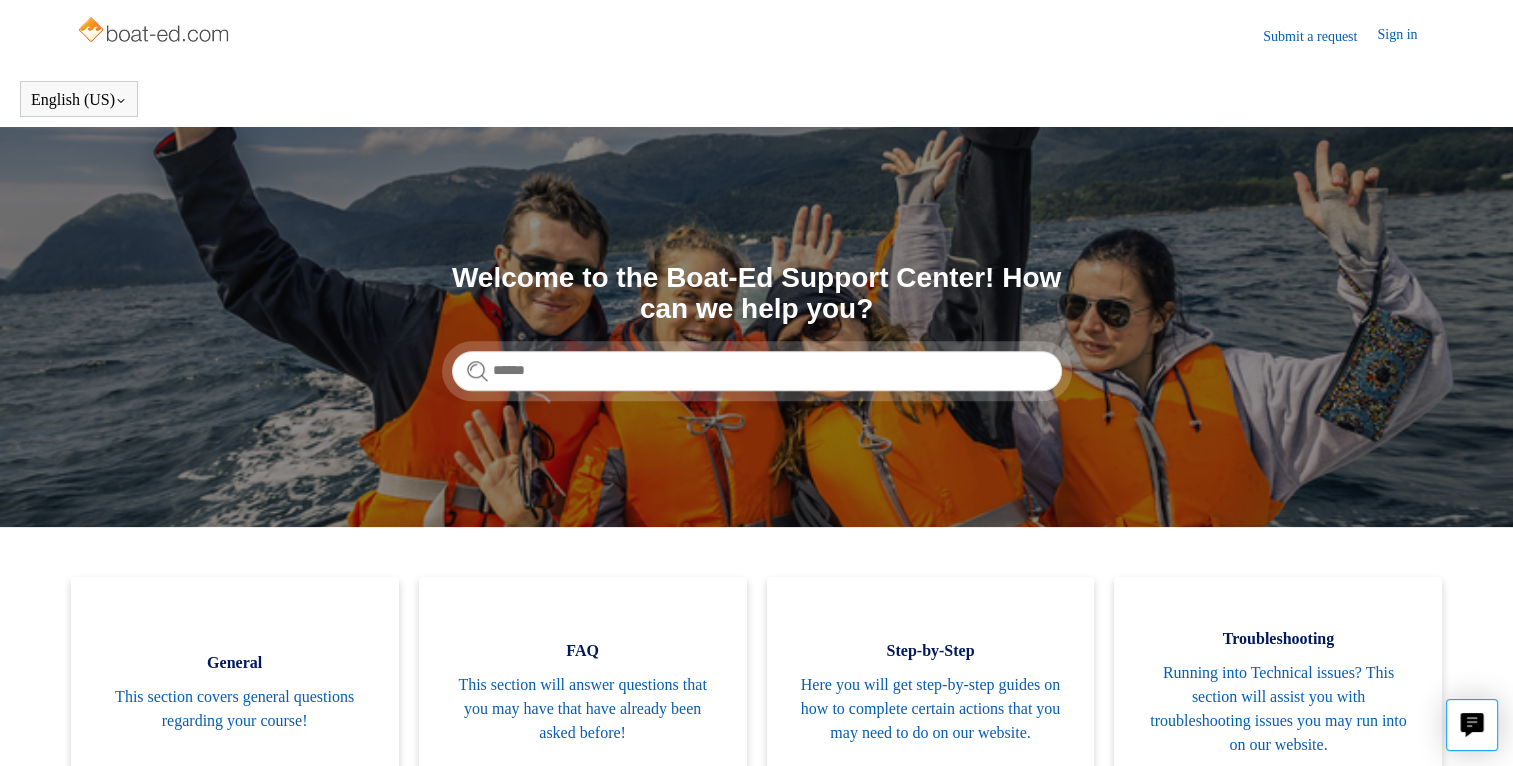 scroll, scrollTop: 0, scrollLeft: 0, axis: both 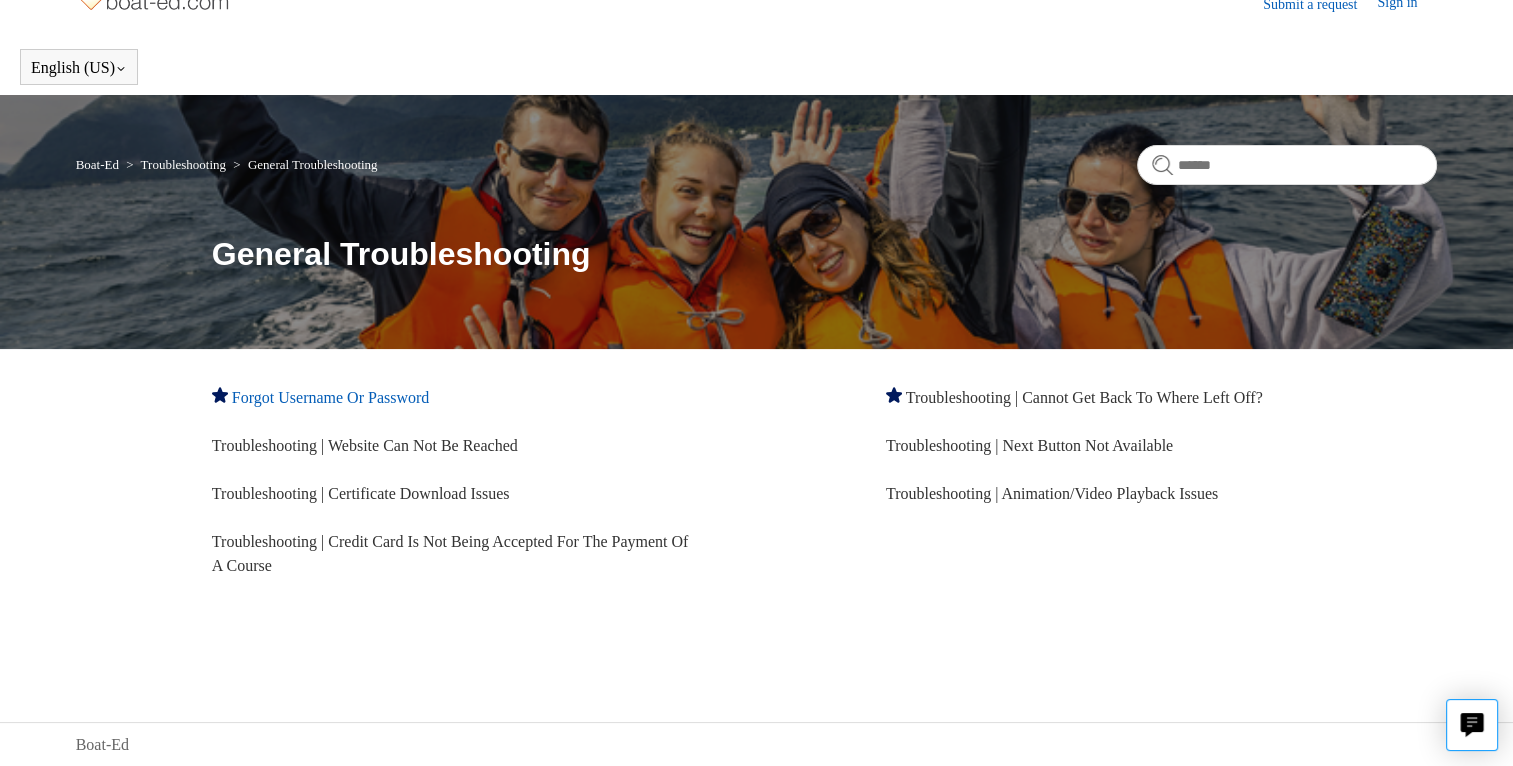 click on "Forgot Username Or Password" at bounding box center (330, 397) 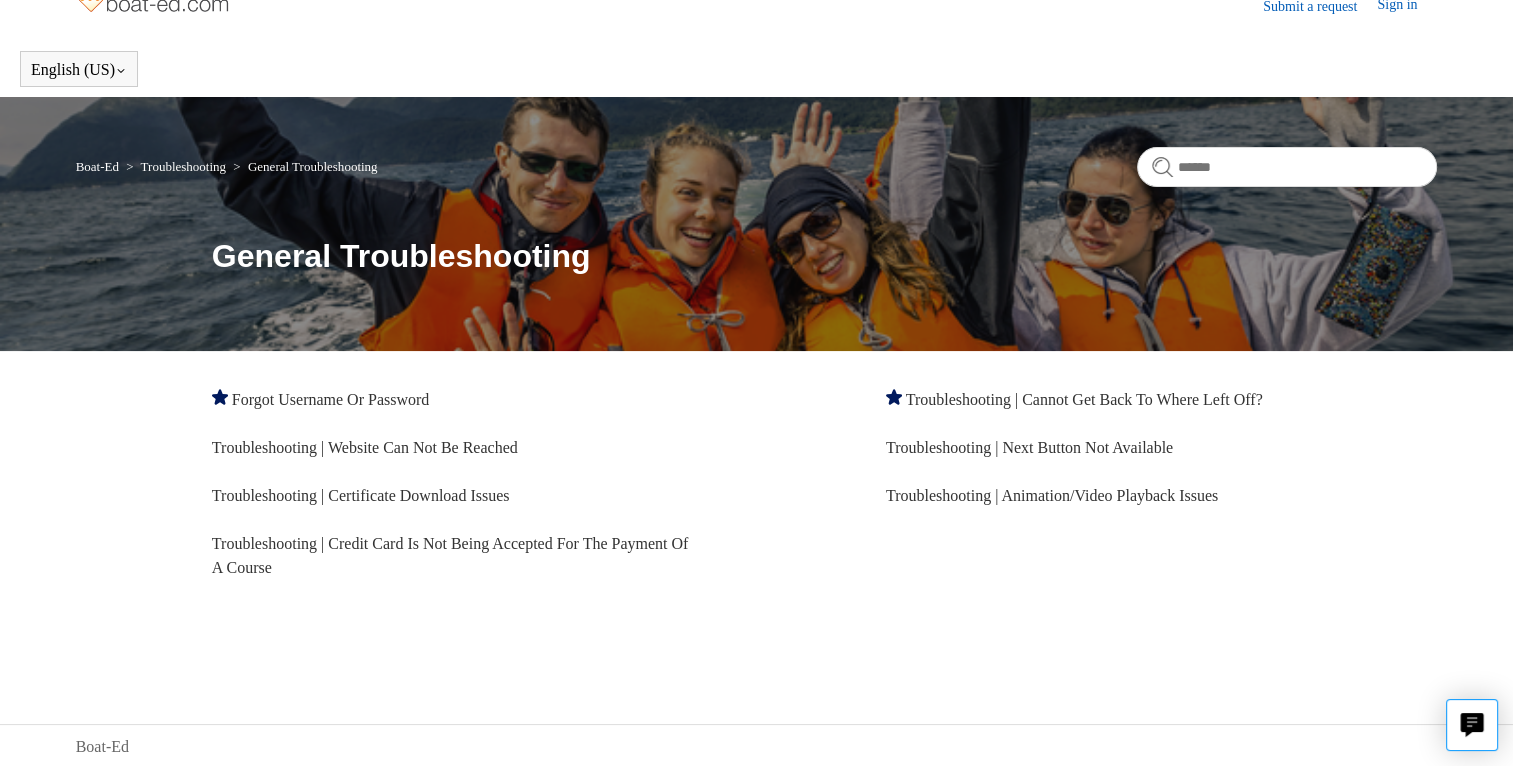 scroll, scrollTop: 0, scrollLeft: 0, axis: both 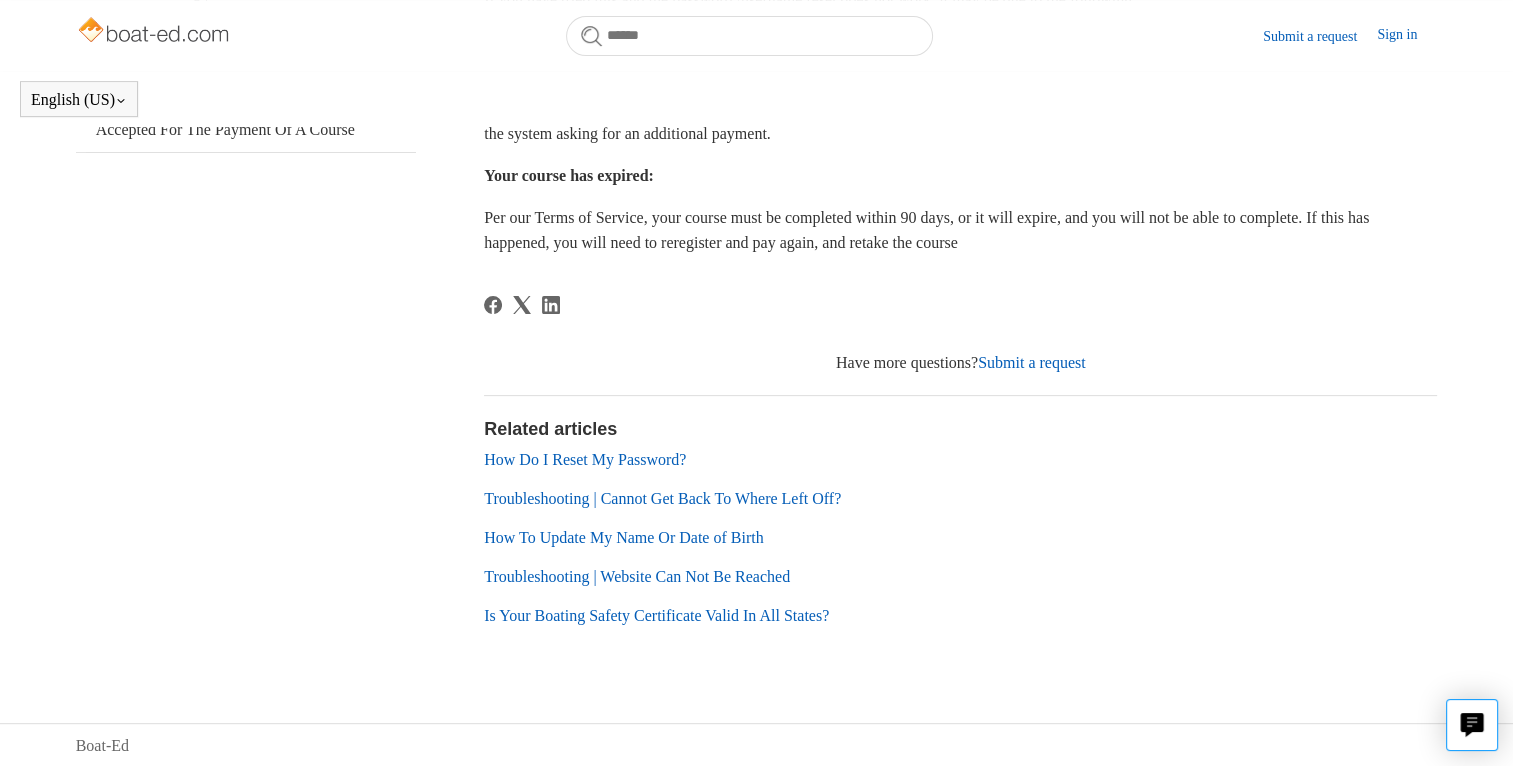 click on "How To Update My Name Or Date of Birth" at bounding box center [623, 537] 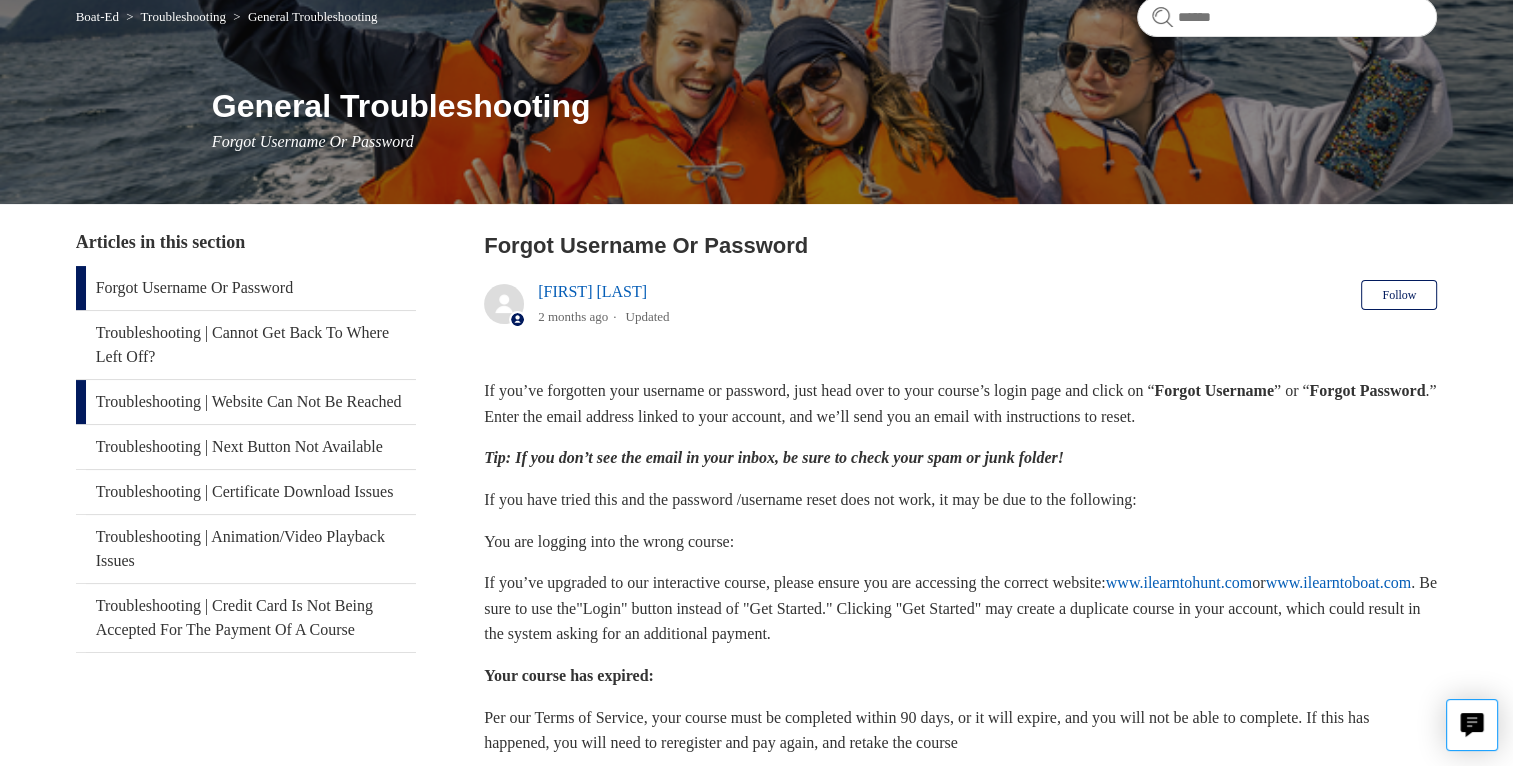 scroll, scrollTop: 0, scrollLeft: 0, axis: both 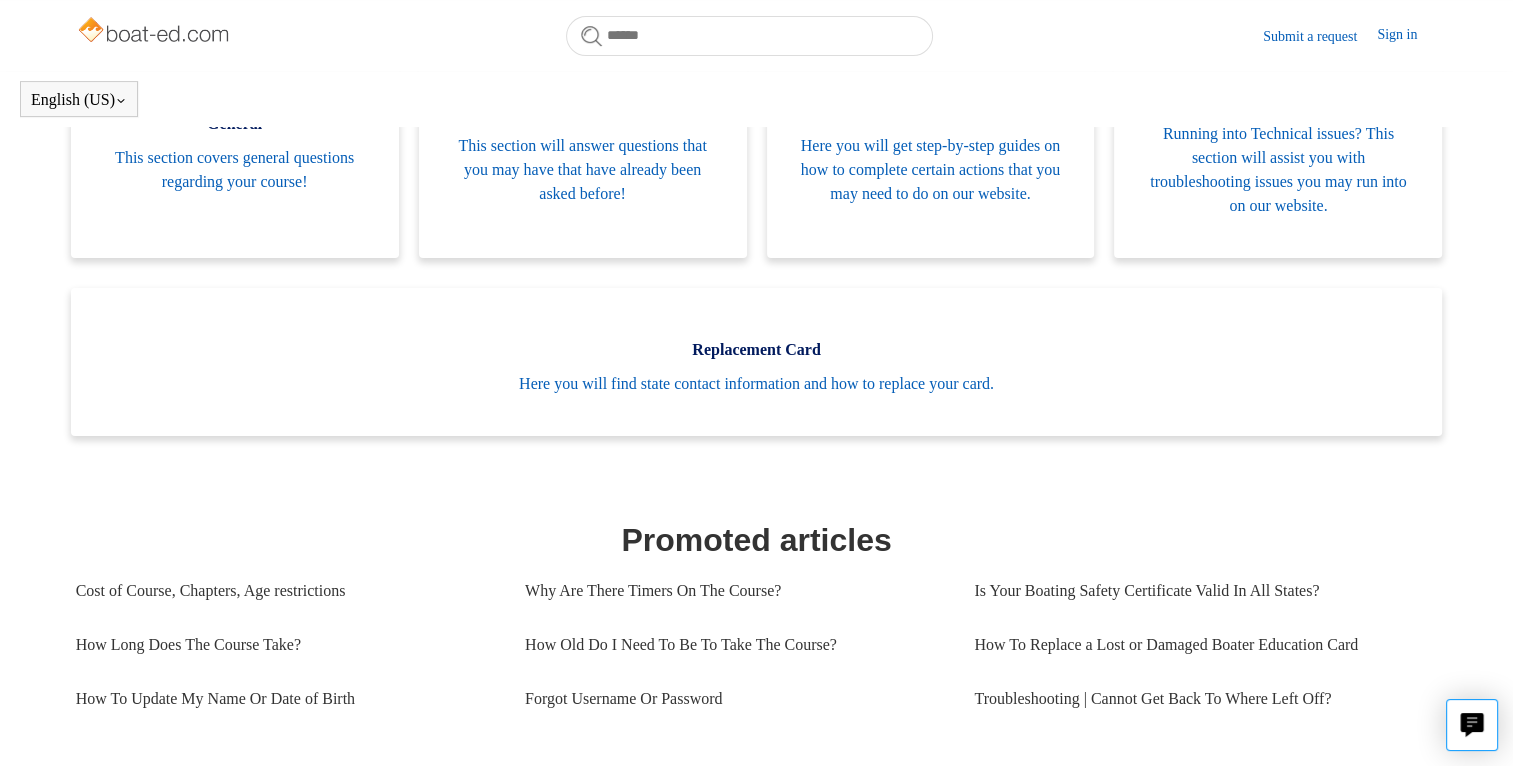 click on "Submit a request" at bounding box center [1320, 36] 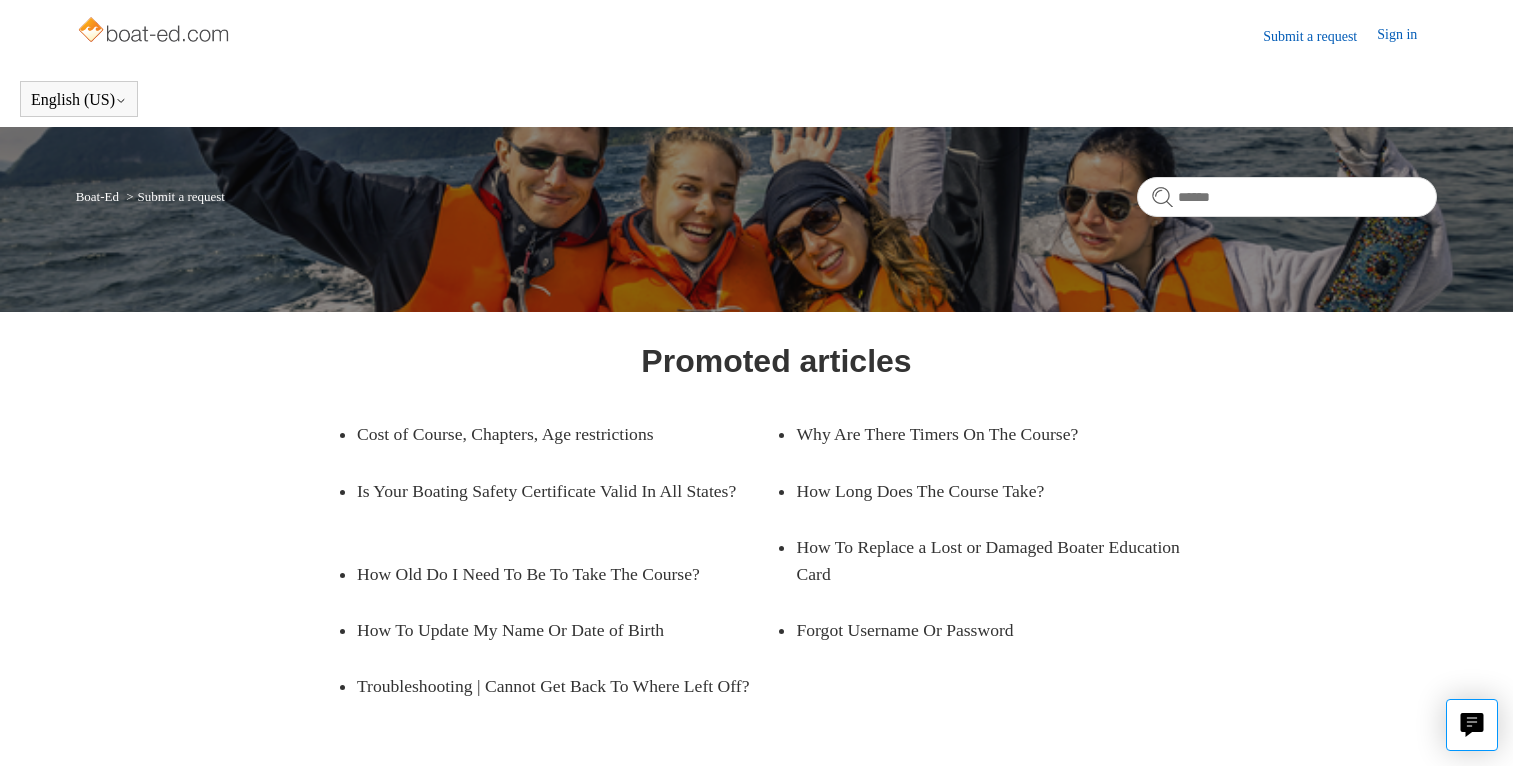 scroll, scrollTop: 0, scrollLeft: 0, axis: both 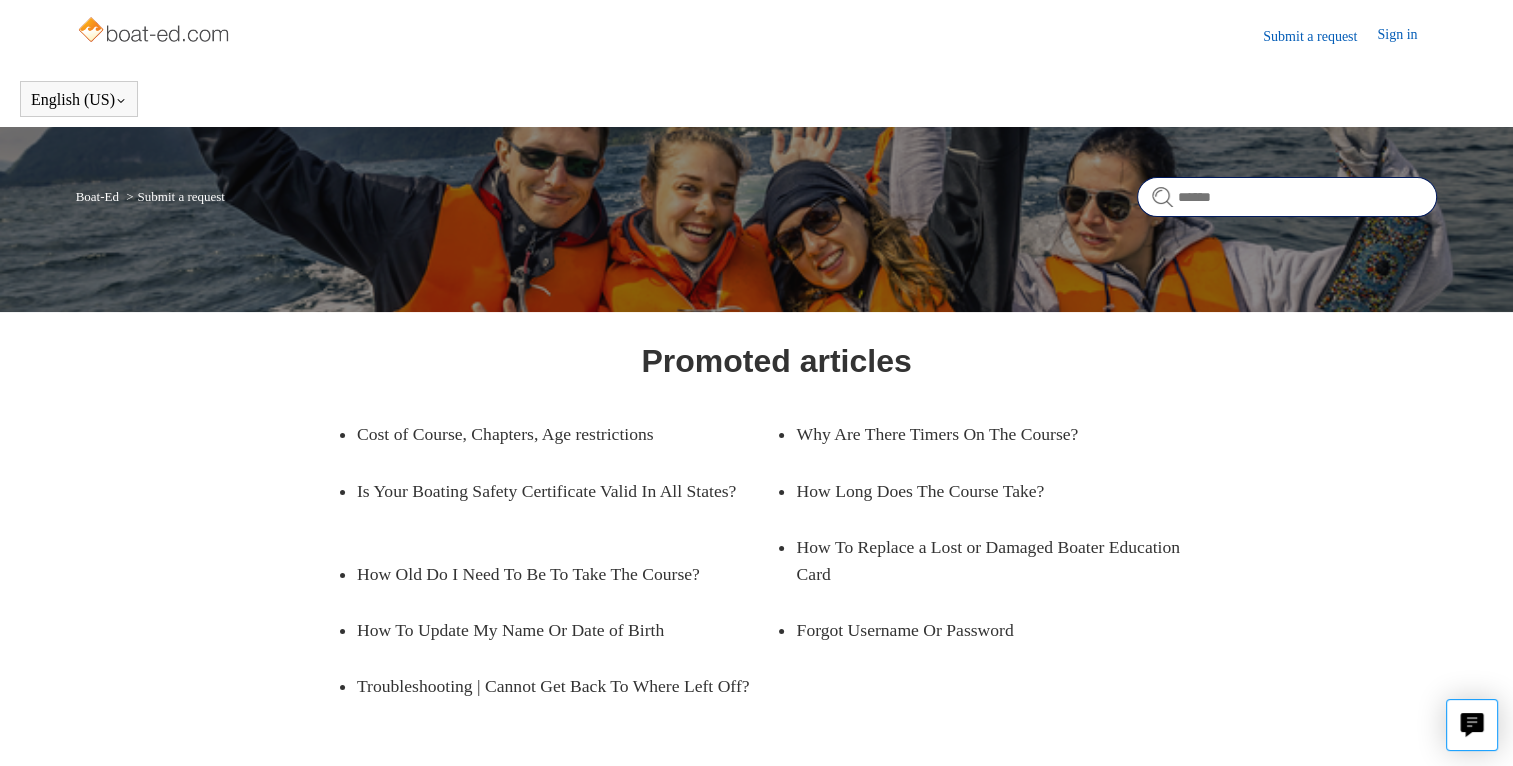 click at bounding box center (1287, 197) 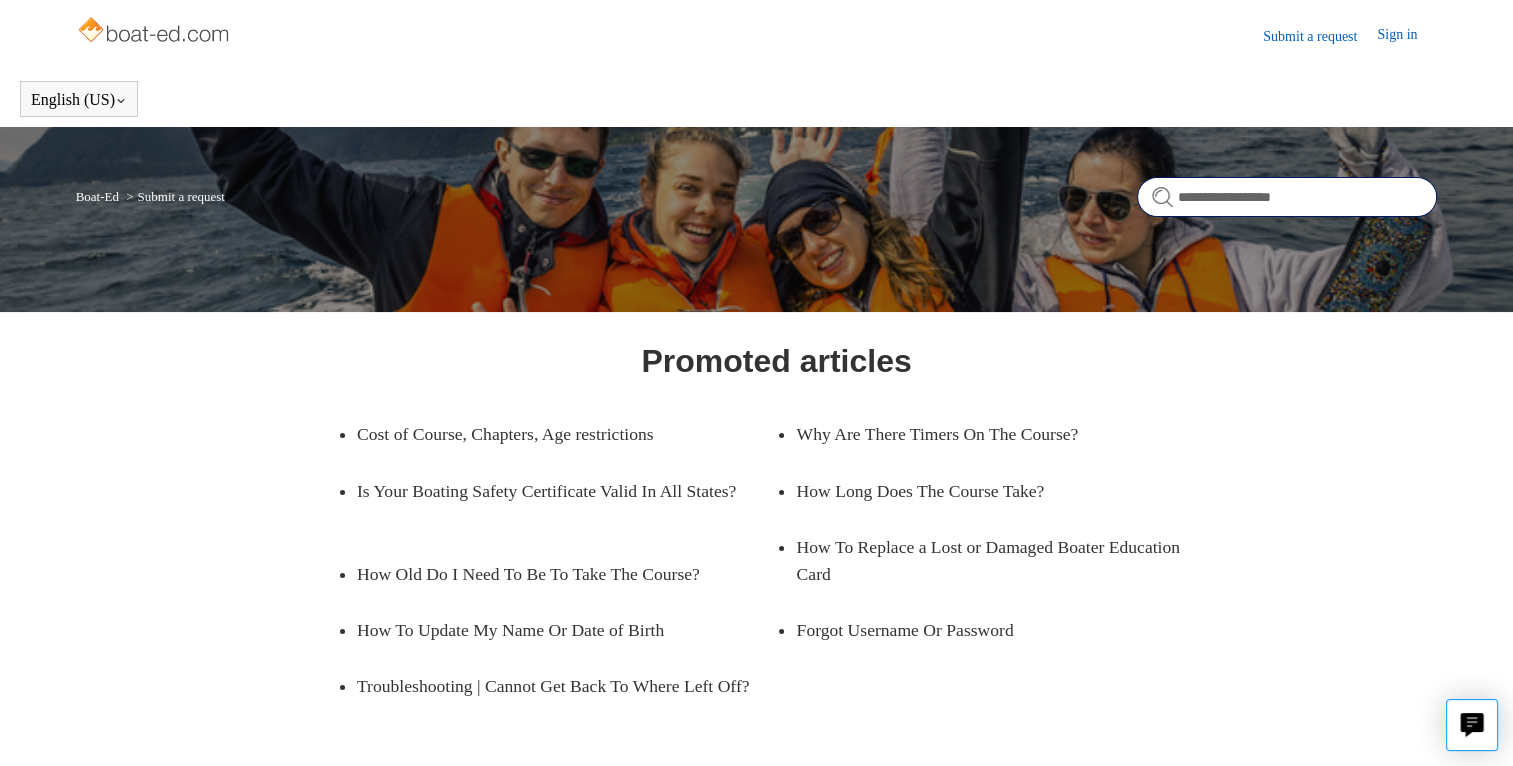 type on "**********" 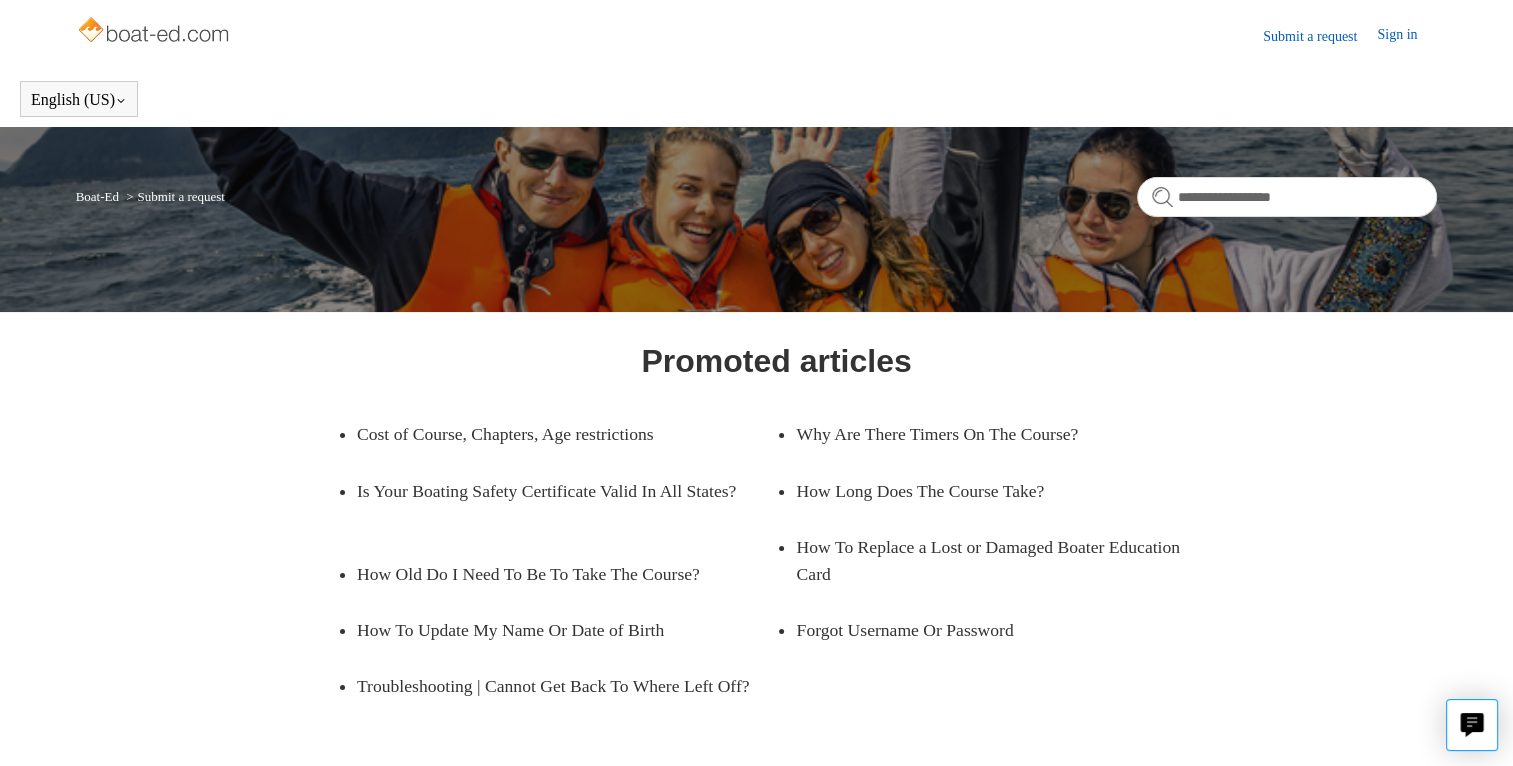 click on "**********" at bounding box center [1287, 197] 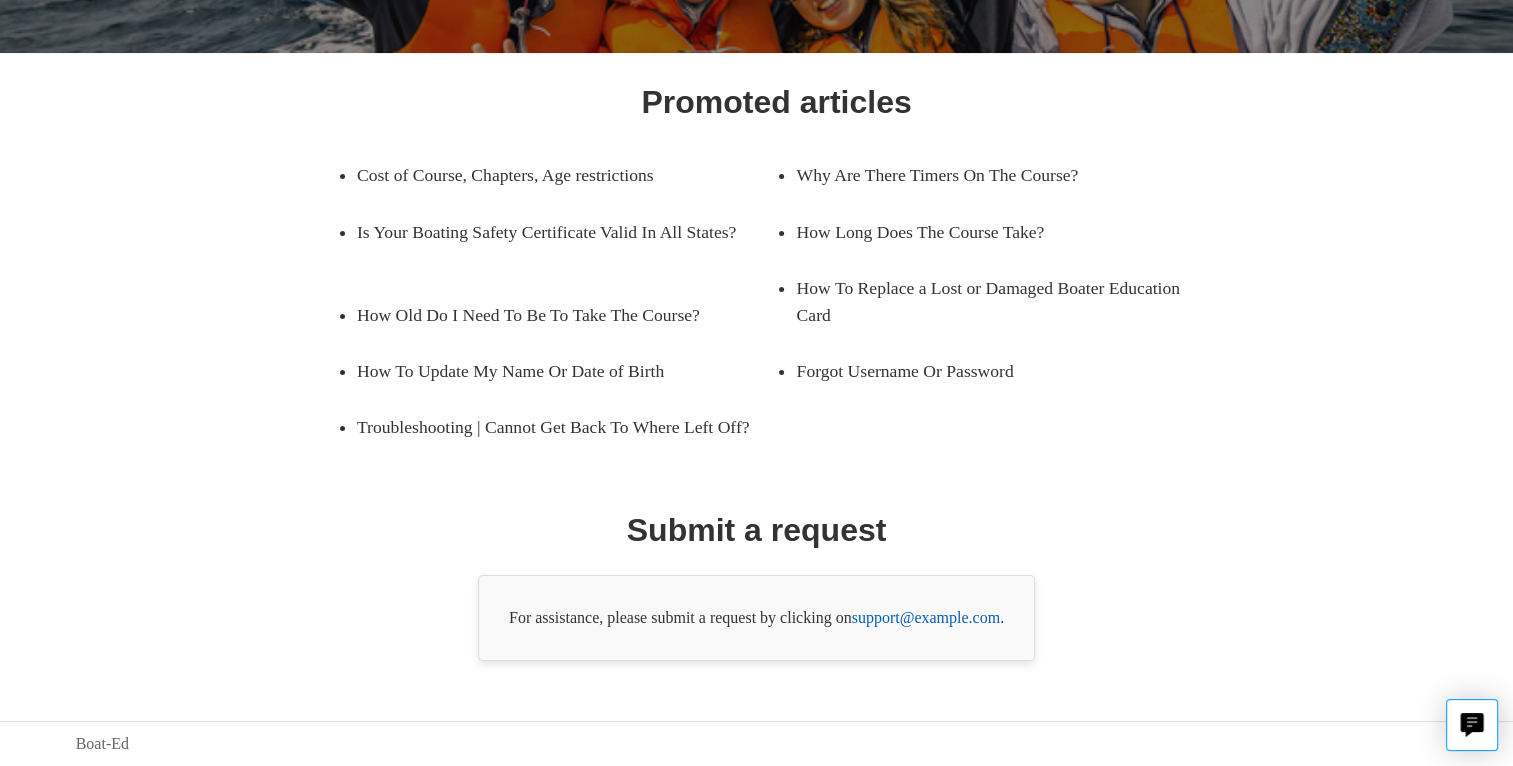 scroll, scrollTop: 284, scrollLeft: 0, axis: vertical 